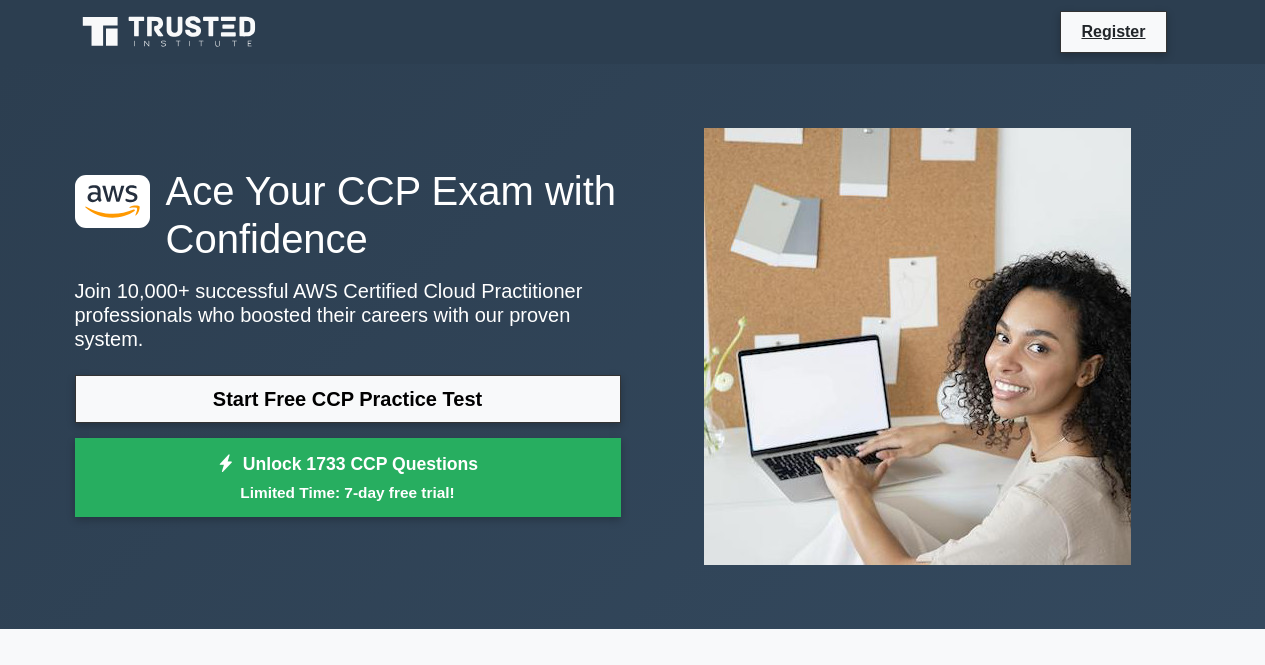 scroll, scrollTop: 0, scrollLeft: 0, axis: both 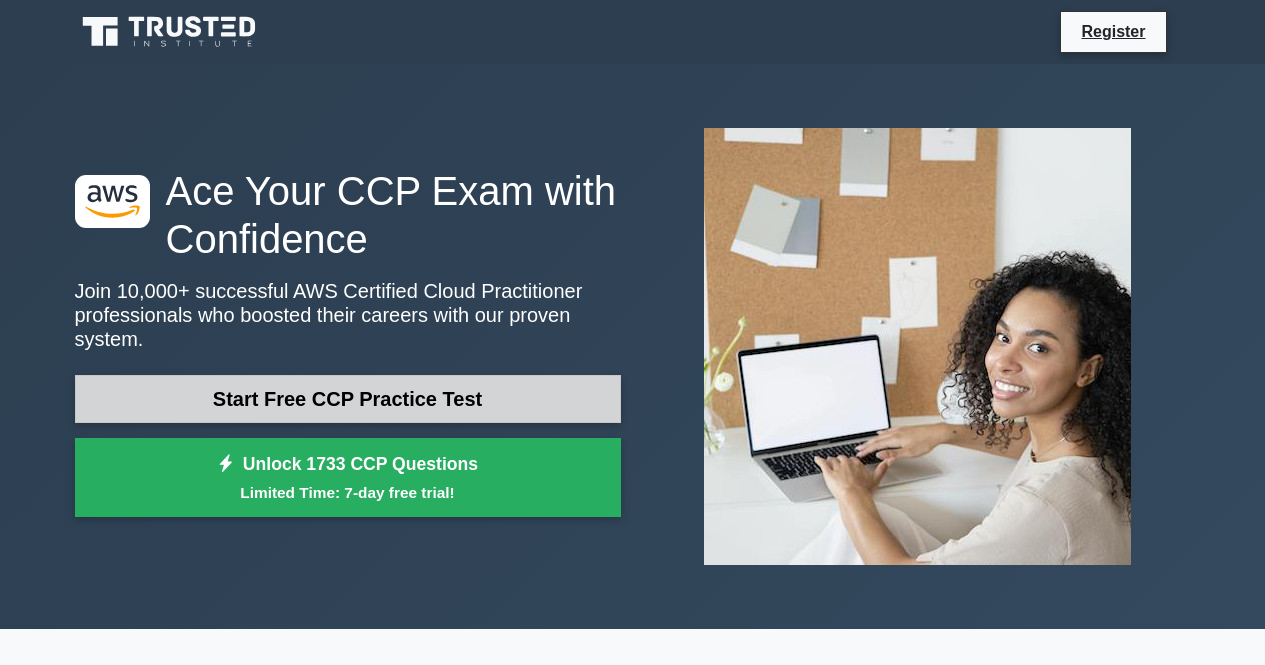 click on "Start Free CCP Practice Test" at bounding box center [348, 399] 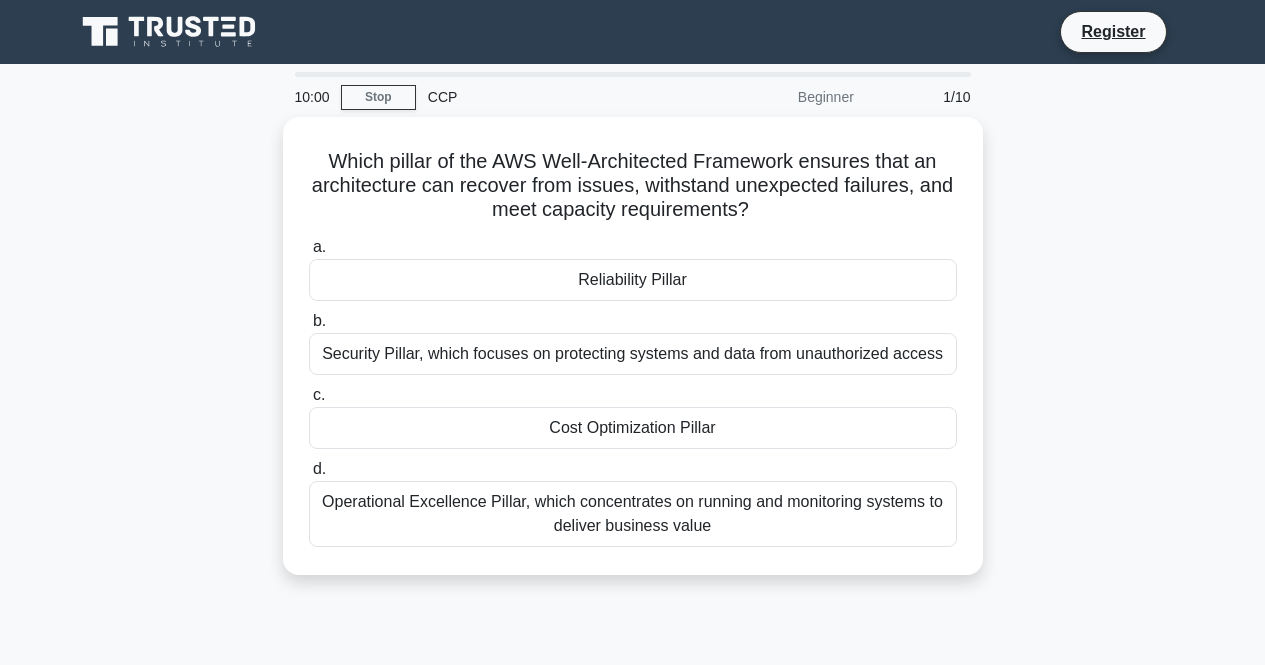 scroll, scrollTop: 0, scrollLeft: 0, axis: both 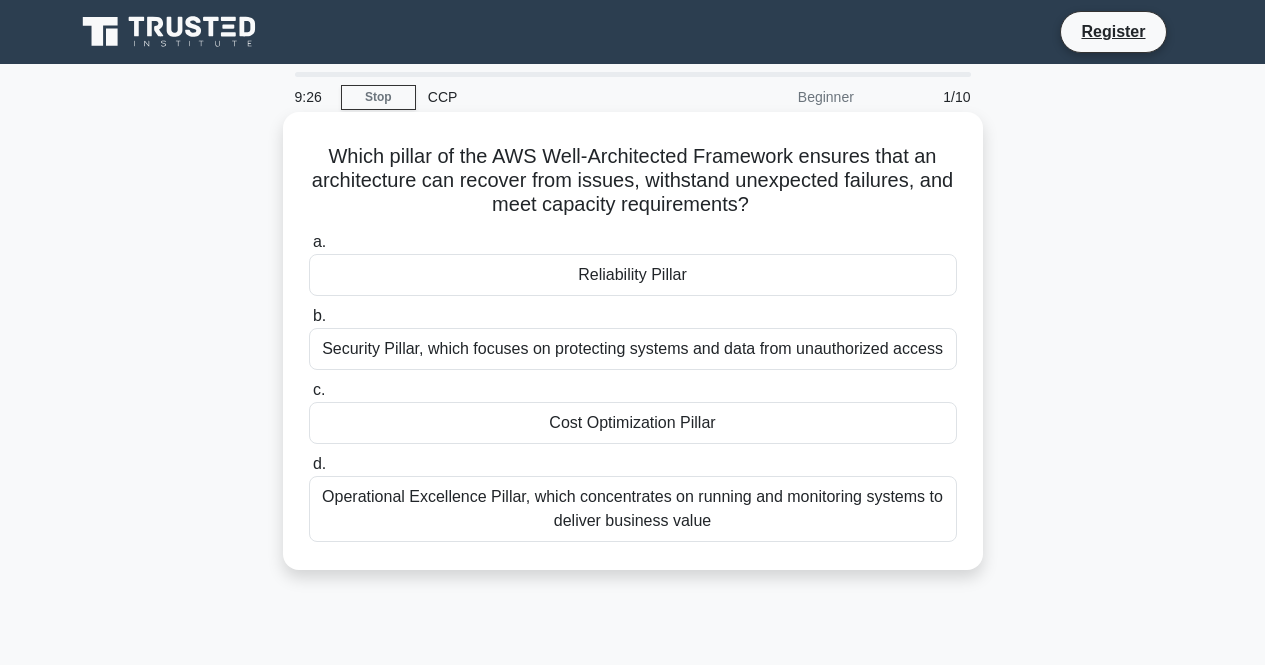 click on "Security Pillar, which focuses on protecting systems and data from unauthorized access" at bounding box center [633, 349] 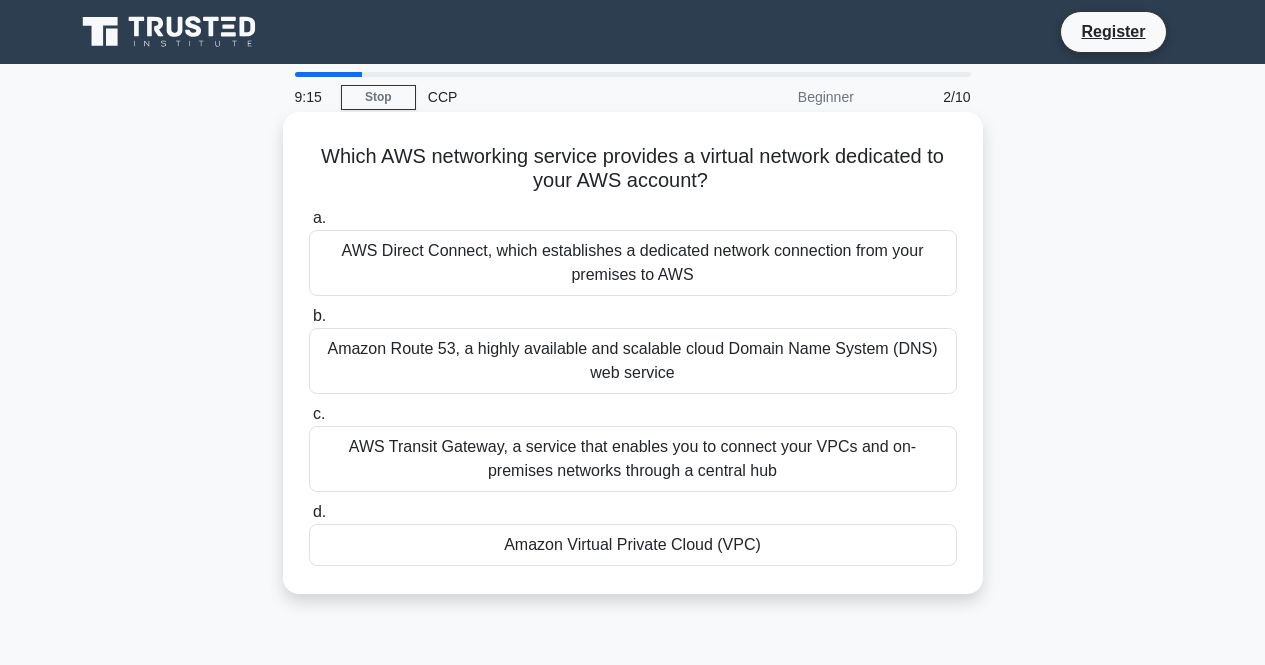 click on "Amazon Virtual Private Cloud (VPC)" at bounding box center [633, 545] 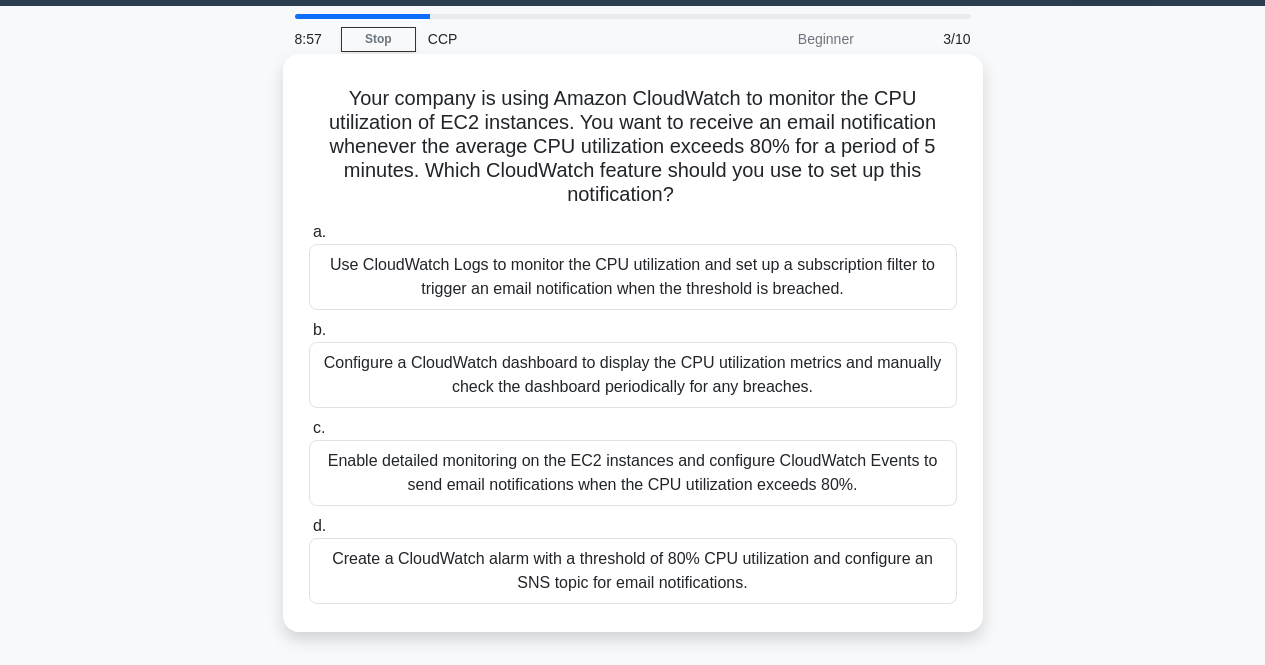 scroll, scrollTop: 60, scrollLeft: 0, axis: vertical 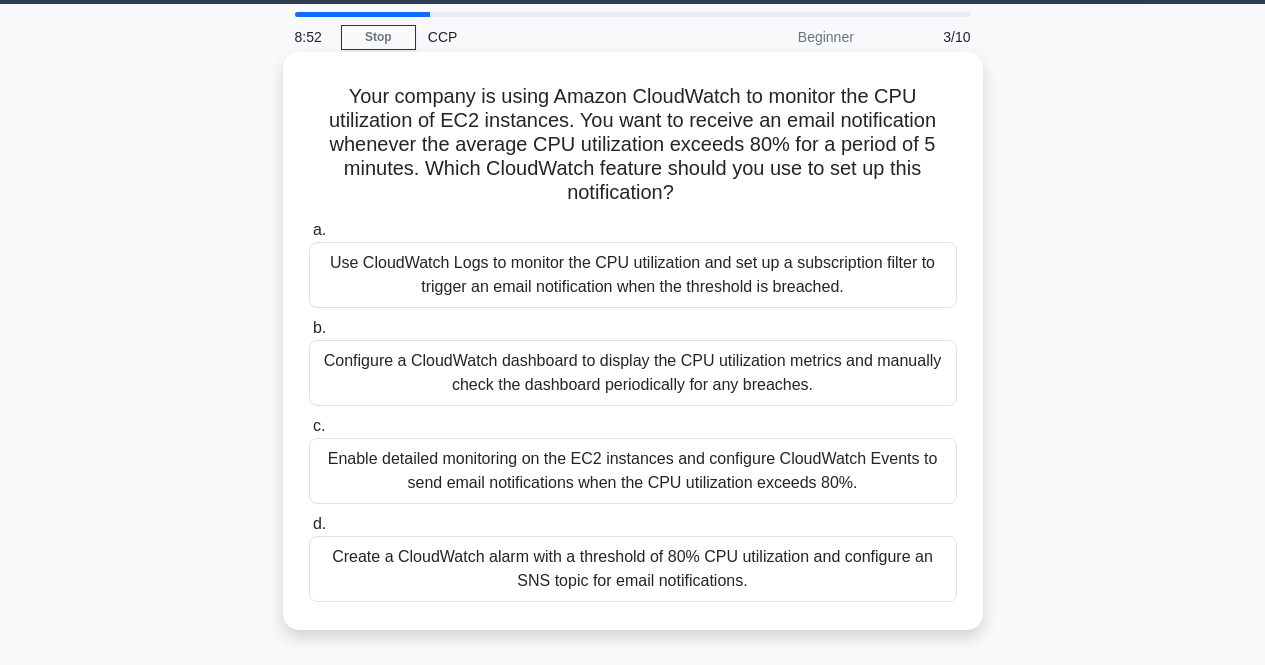 click on "Create a CloudWatch alarm with a threshold of 80% CPU utilization and configure an SNS topic for email notifications." at bounding box center [633, 569] 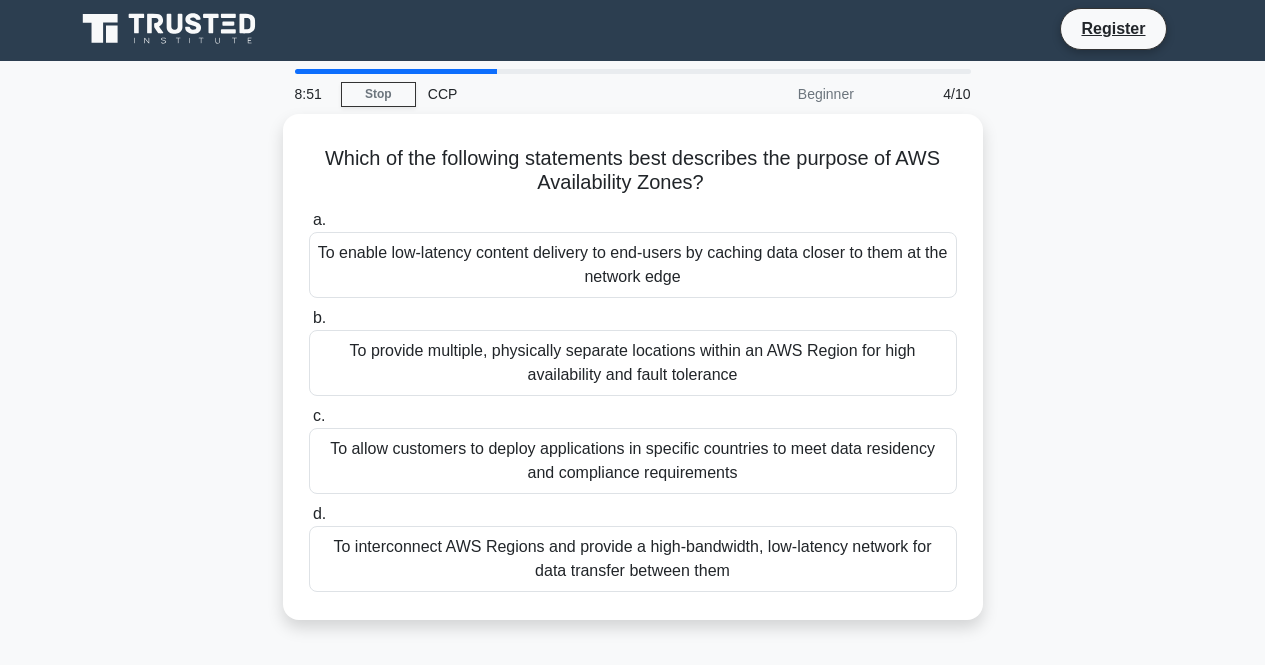 scroll, scrollTop: 0, scrollLeft: 0, axis: both 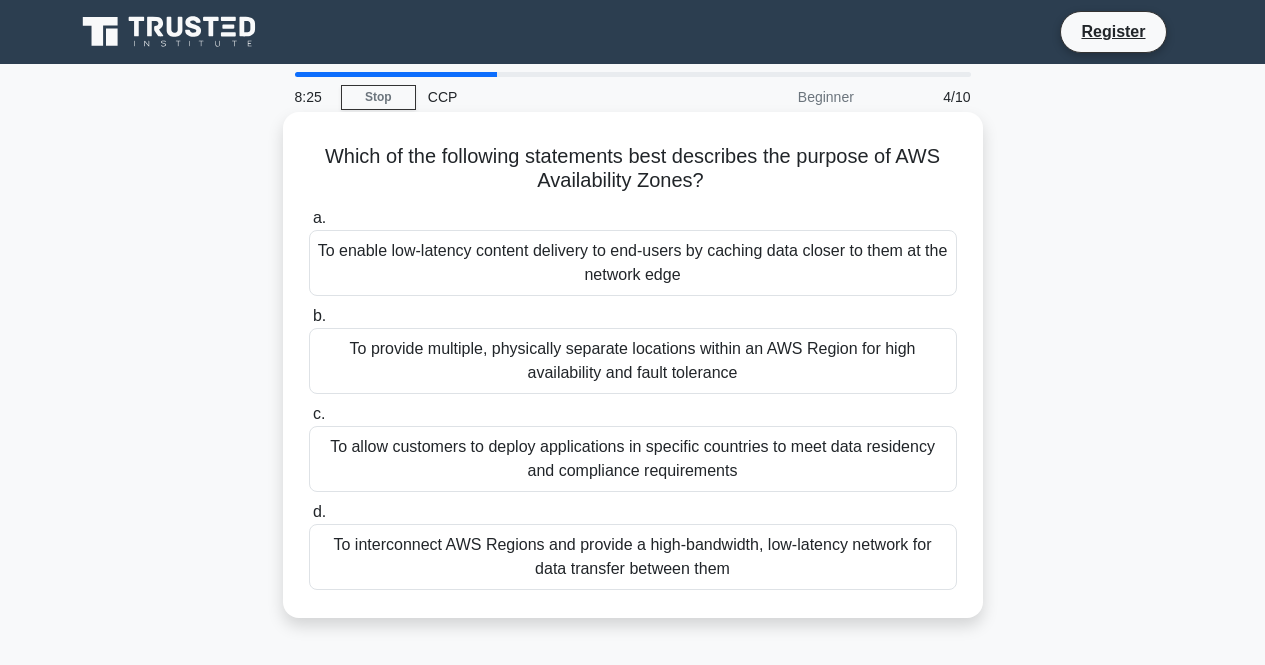 click on "To enable low-latency content delivery to end-users by caching data closer to them at the network edge" at bounding box center (633, 263) 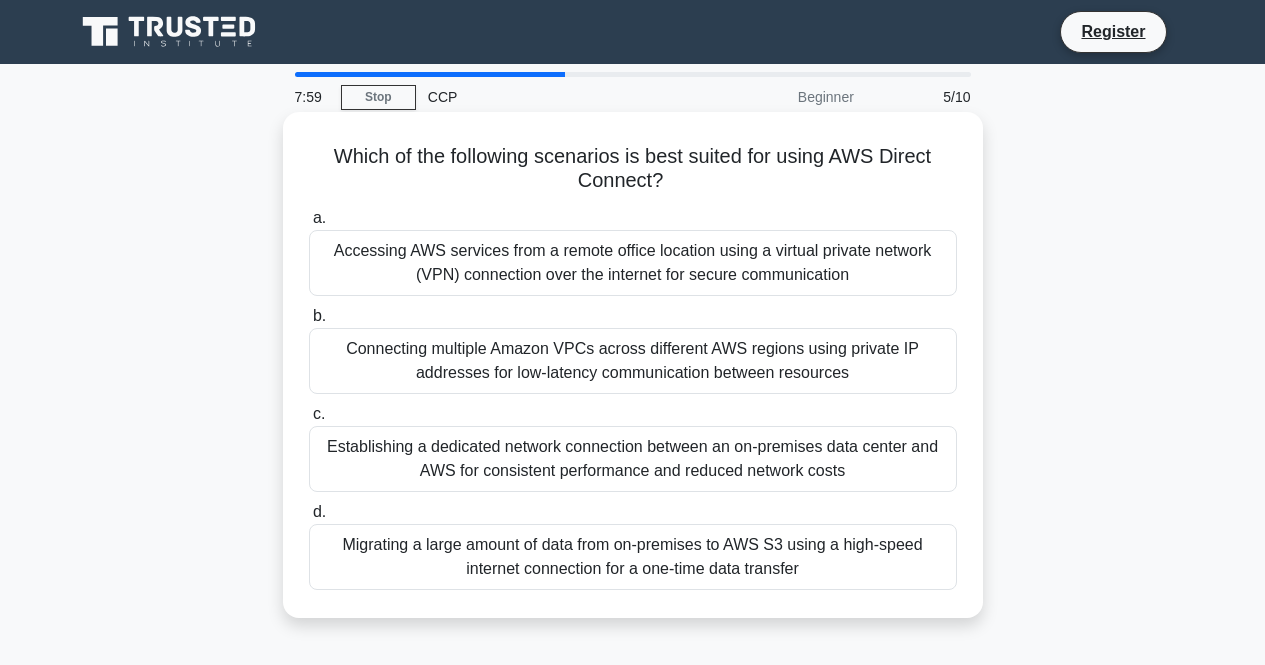 click on "Connecting multiple Amazon VPCs across different AWS regions using private IP addresses for low-latency communication between resources" at bounding box center (633, 361) 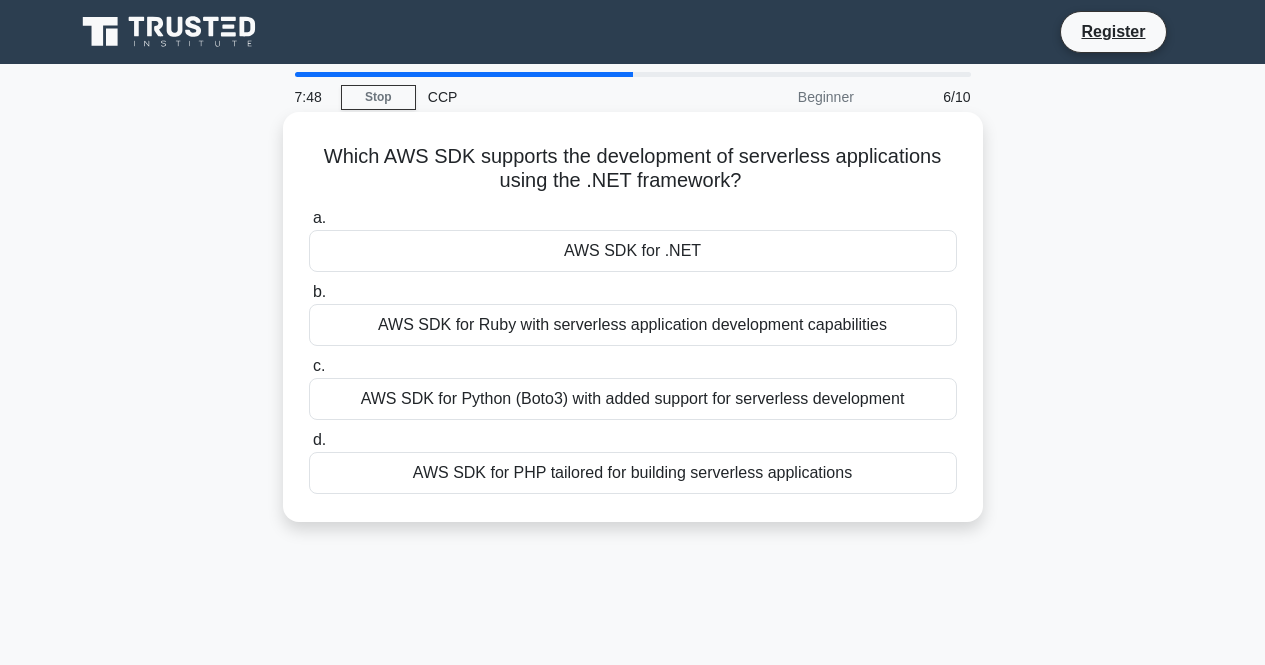 click on "AWS SDK for .NET" at bounding box center (633, 251) 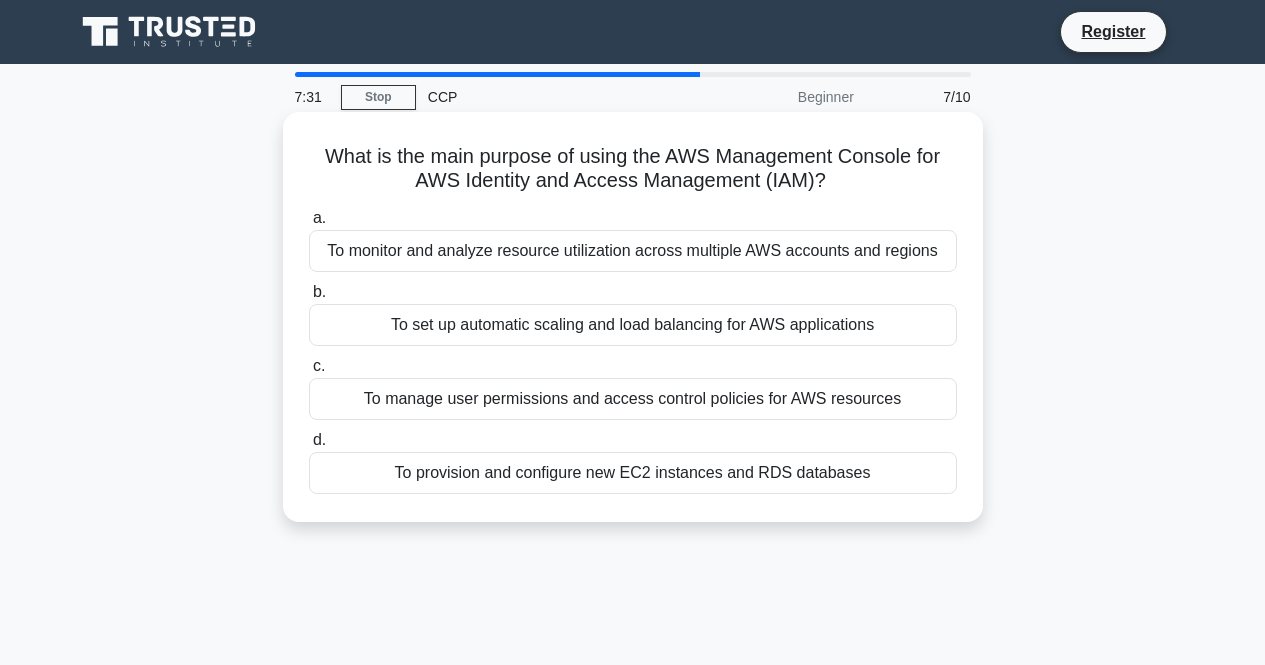 click on "To manage user permissions and access control policies for AWS resources" at bounding box center (633, 399) 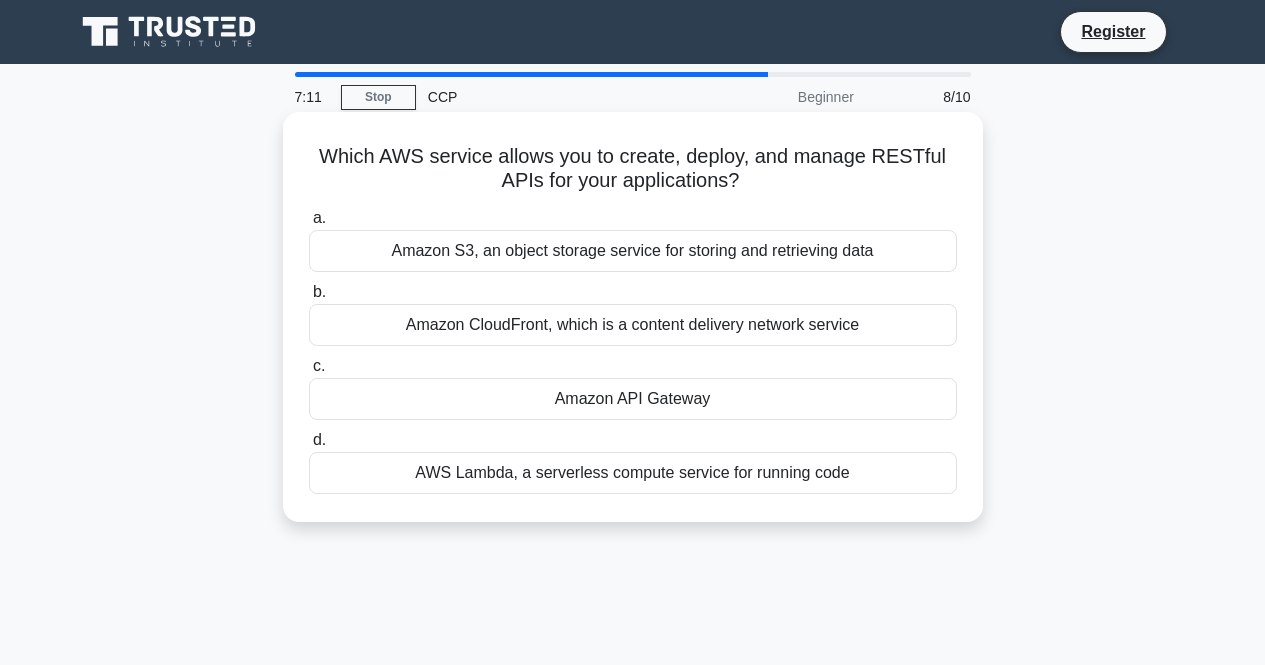 click on "AWS Lambda, a serverless compute service for running code" at bounding box center [633, 473] 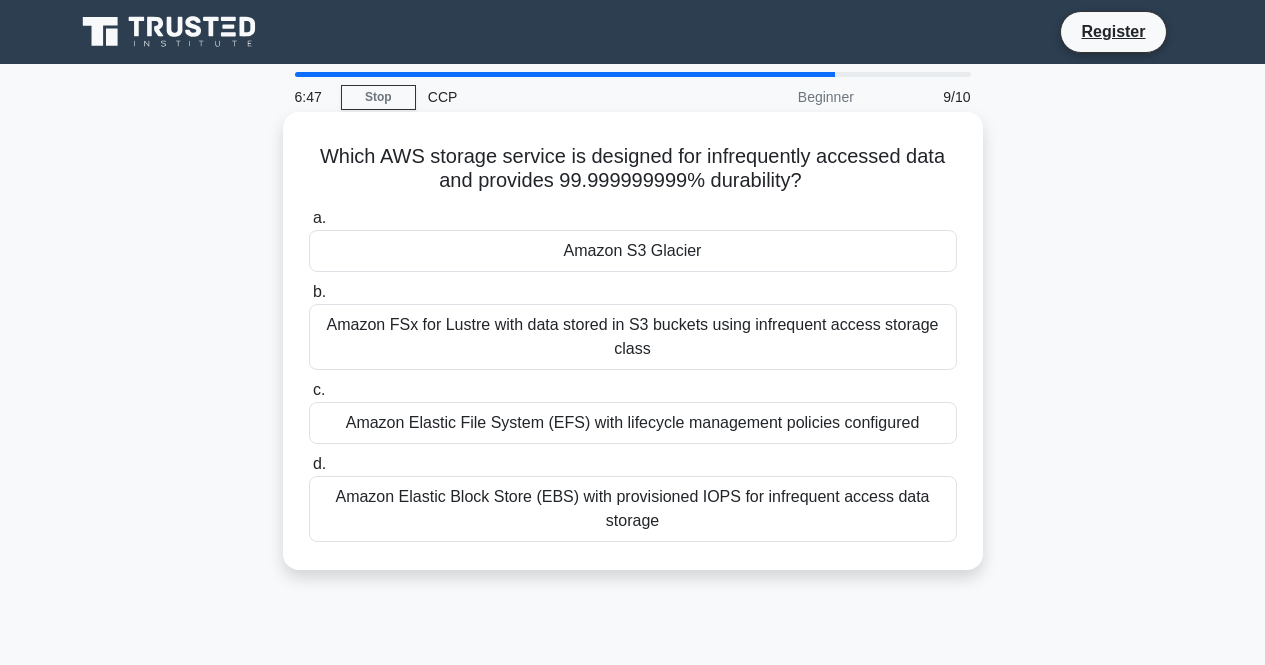 click on "Amazon FSx for Lustre with data stored in S3 buckets using infrequent access storage class" at bounding box center (633, 337) 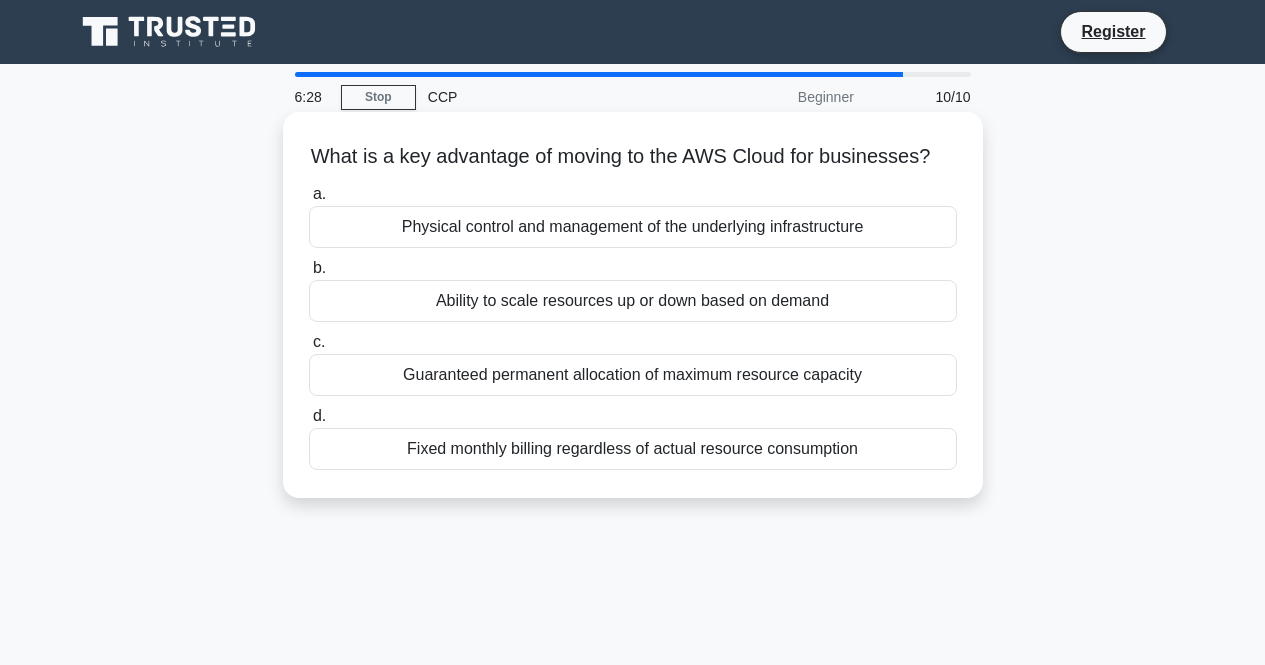 click on "Ability to scale resources up or down based on demand" at bounding box center (633, 301) 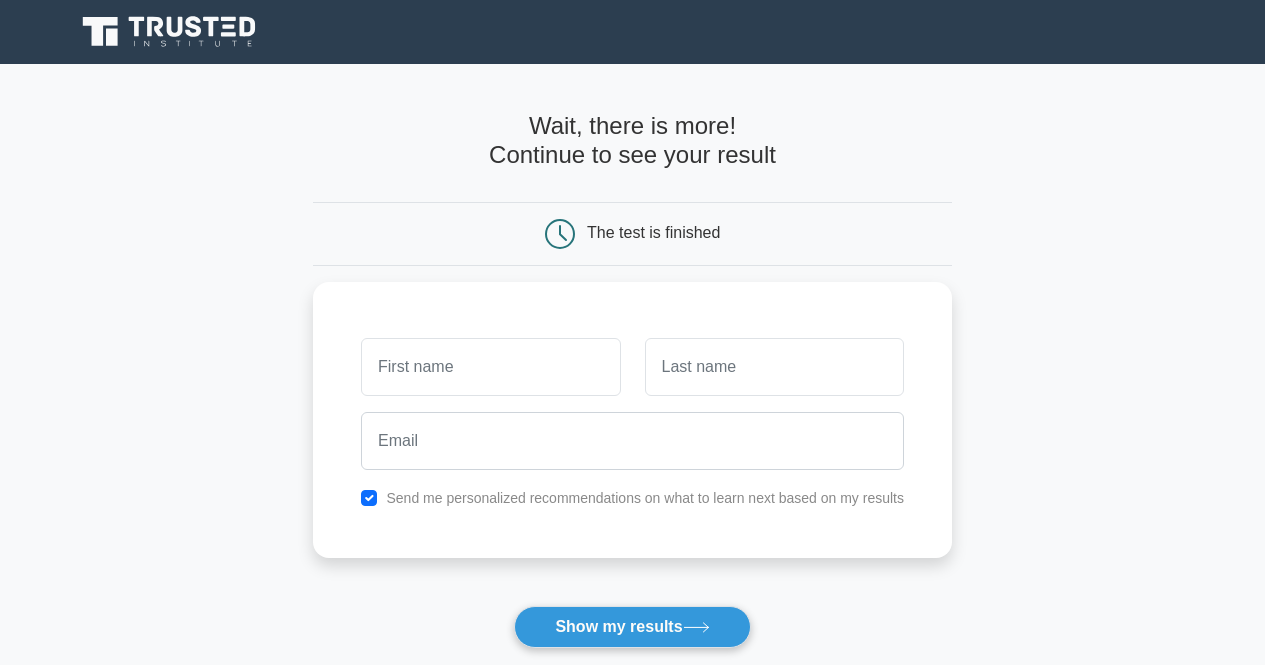 scroll, scrollTop: 0, scrollLeft: 0, axis: both 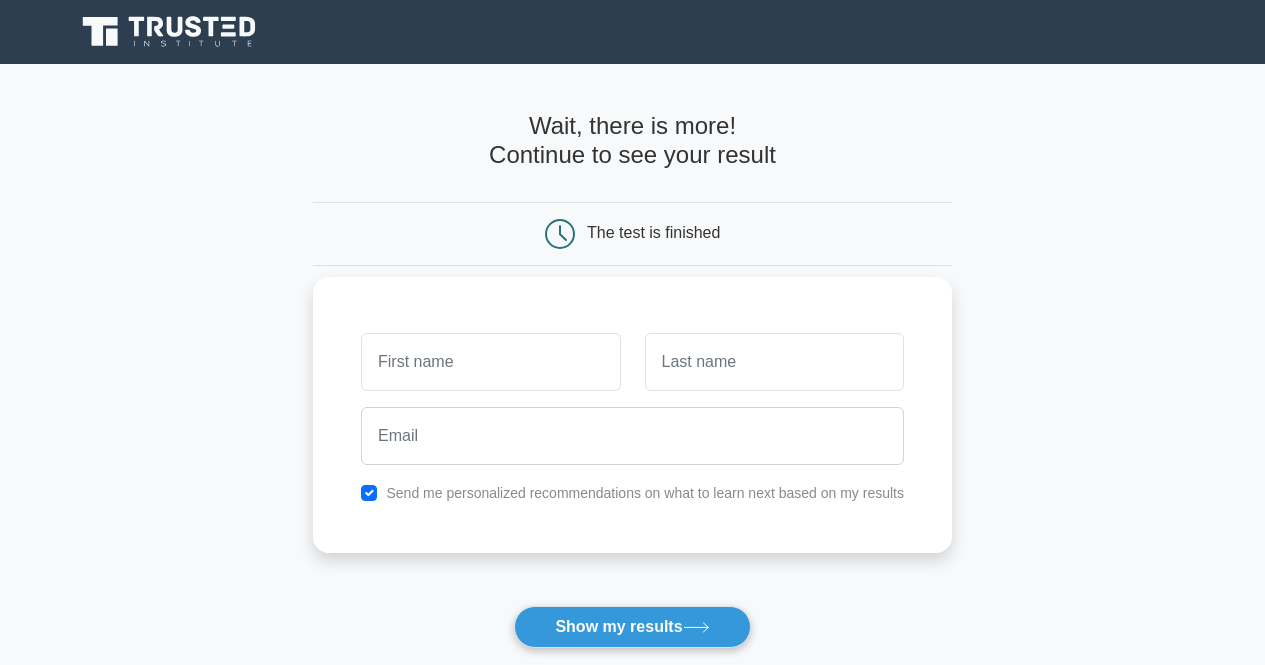 click at bounding box center [490, 362] 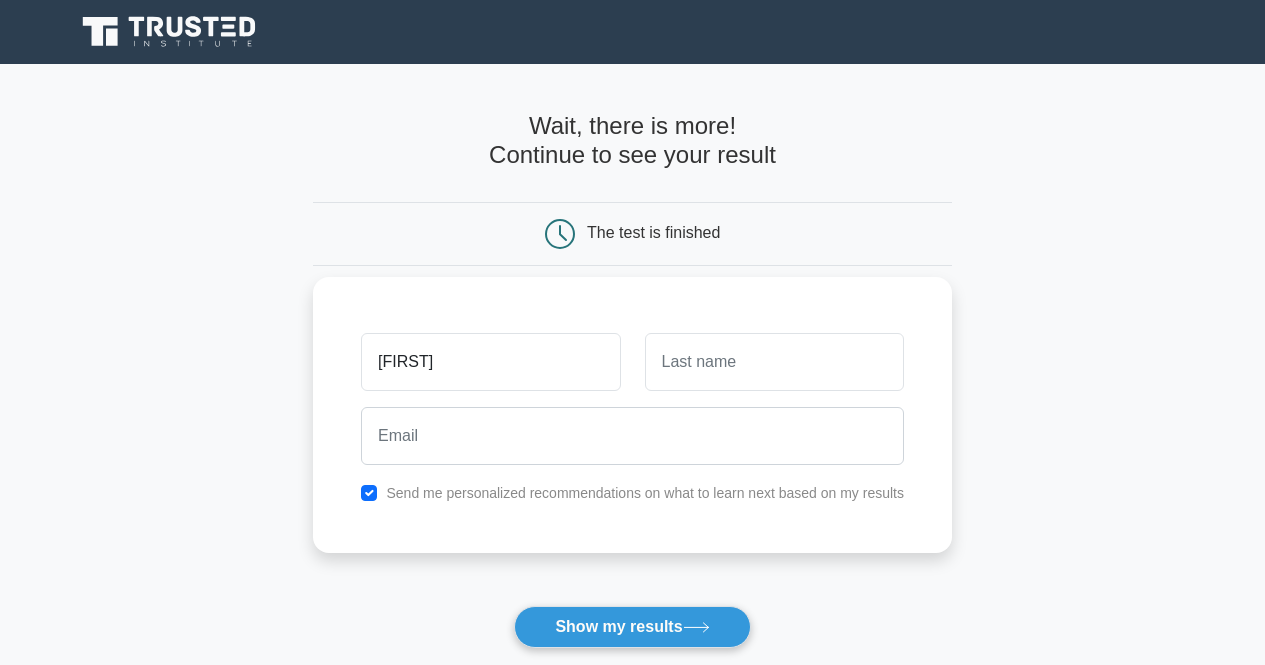 type on "Samriddhi" 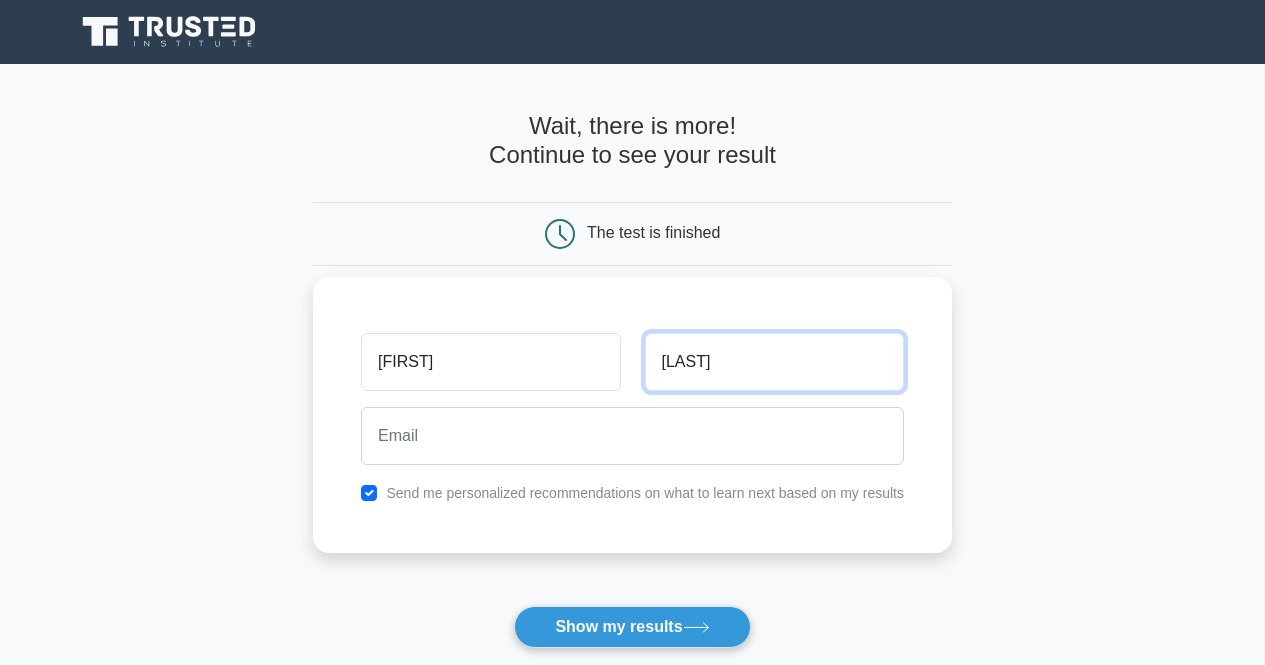 type on "Mehta" 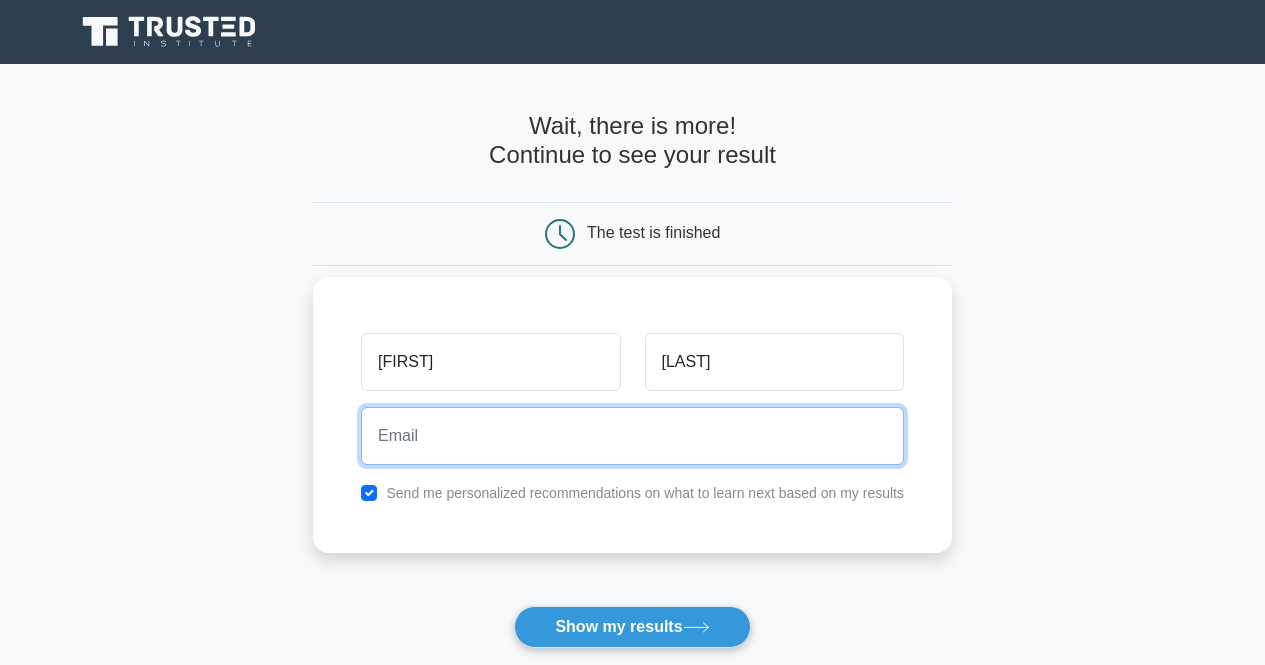 click at bounding box center [632, 436] 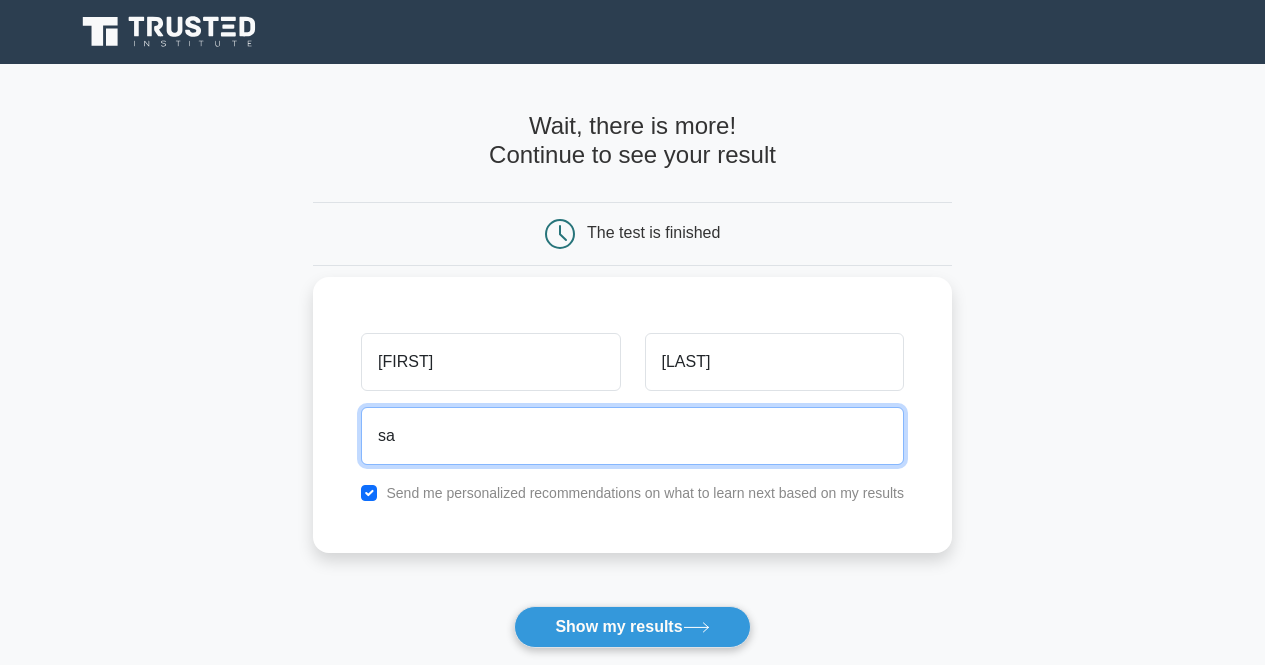 type on "samriddhimehta28@gmail.com" 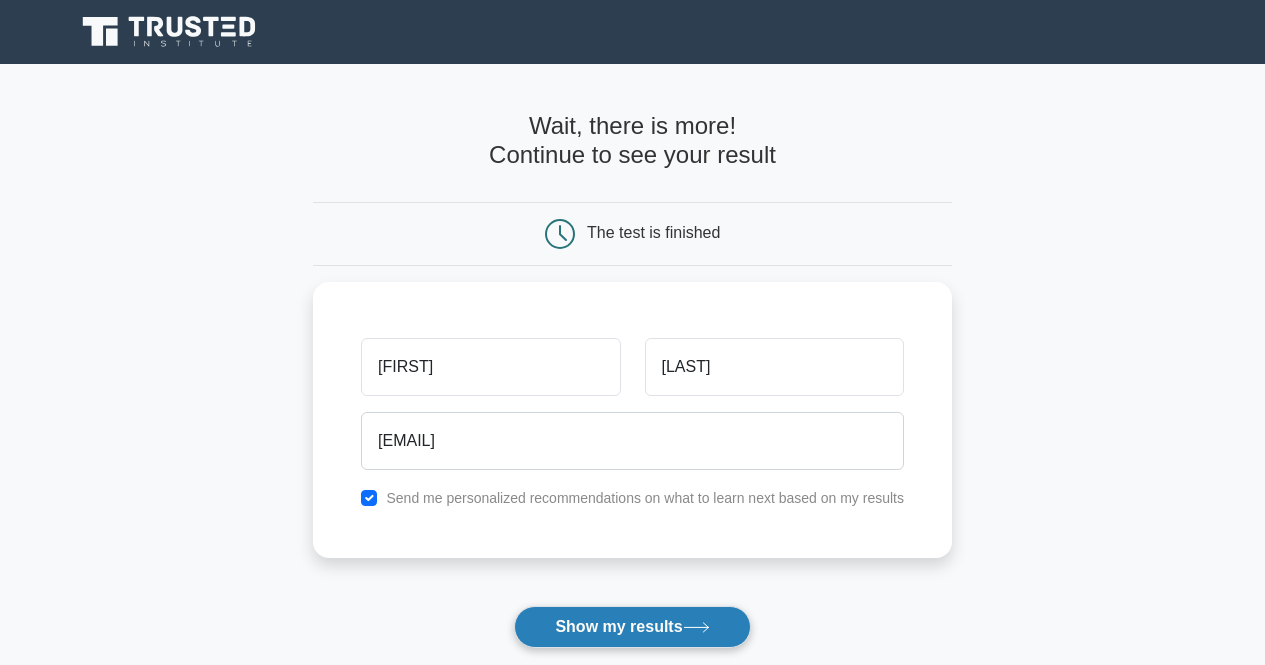 click on "Show my results" at bounding box center (632, 627) 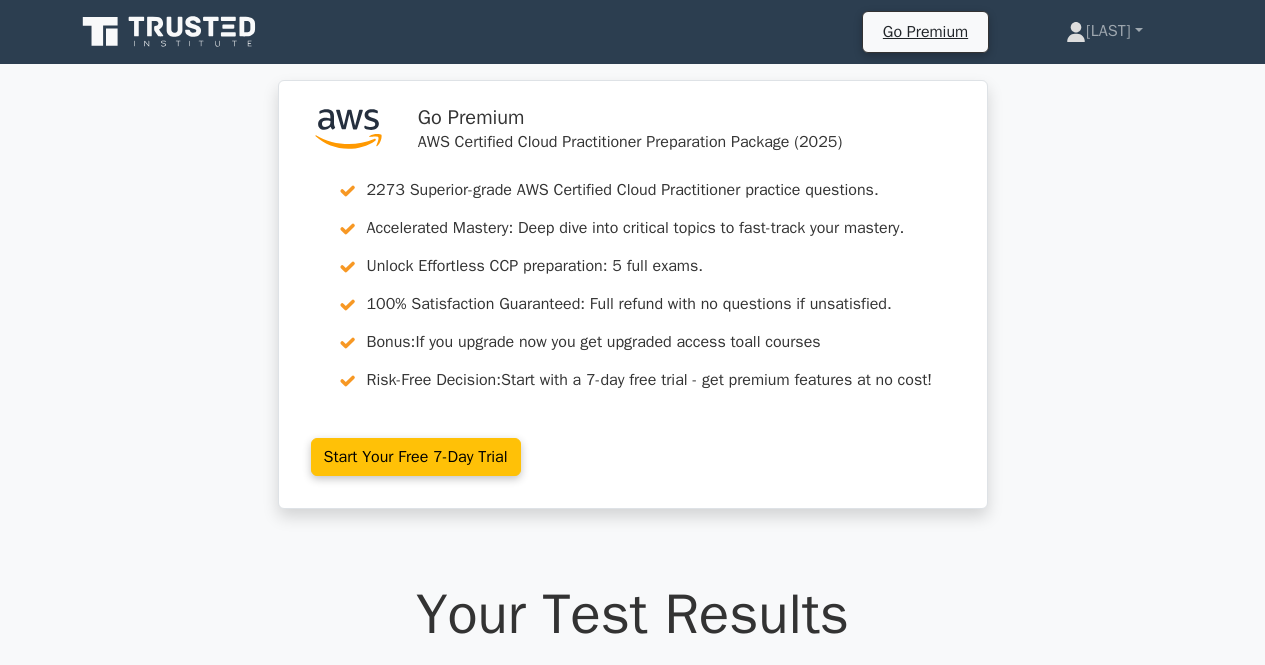 scroll, scrollTop: 0, scrollLeft: 0, axis: both 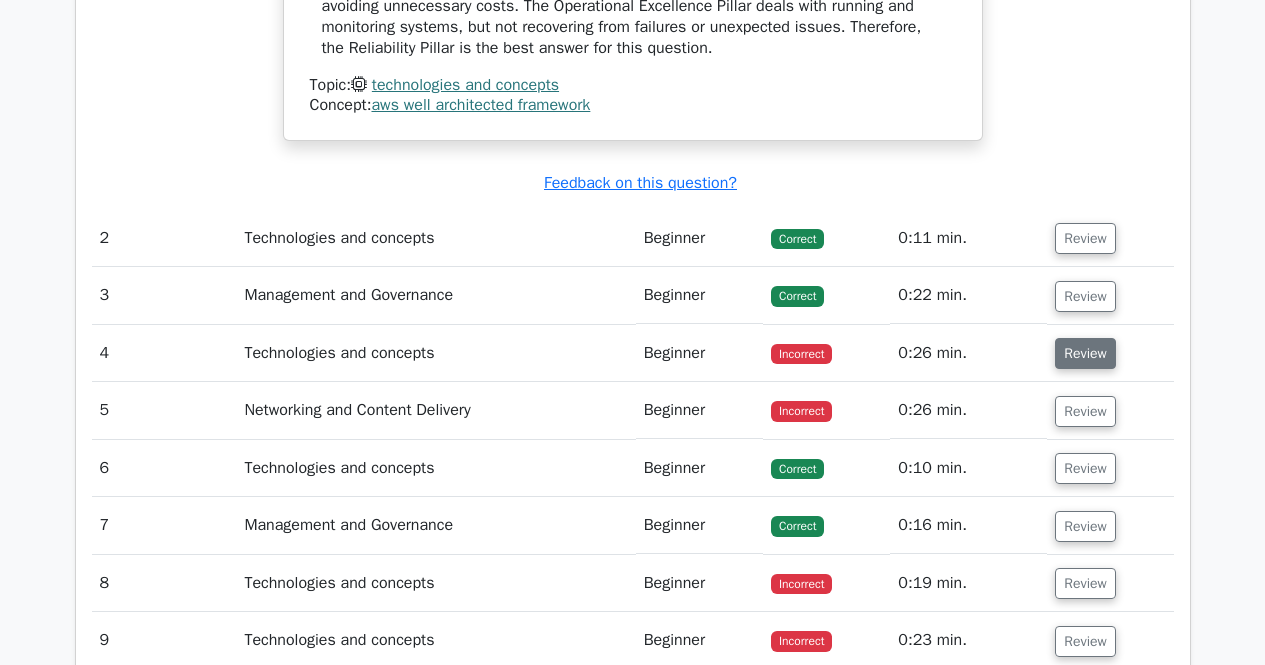 click on "Review" at bounding box center (1085, 353) 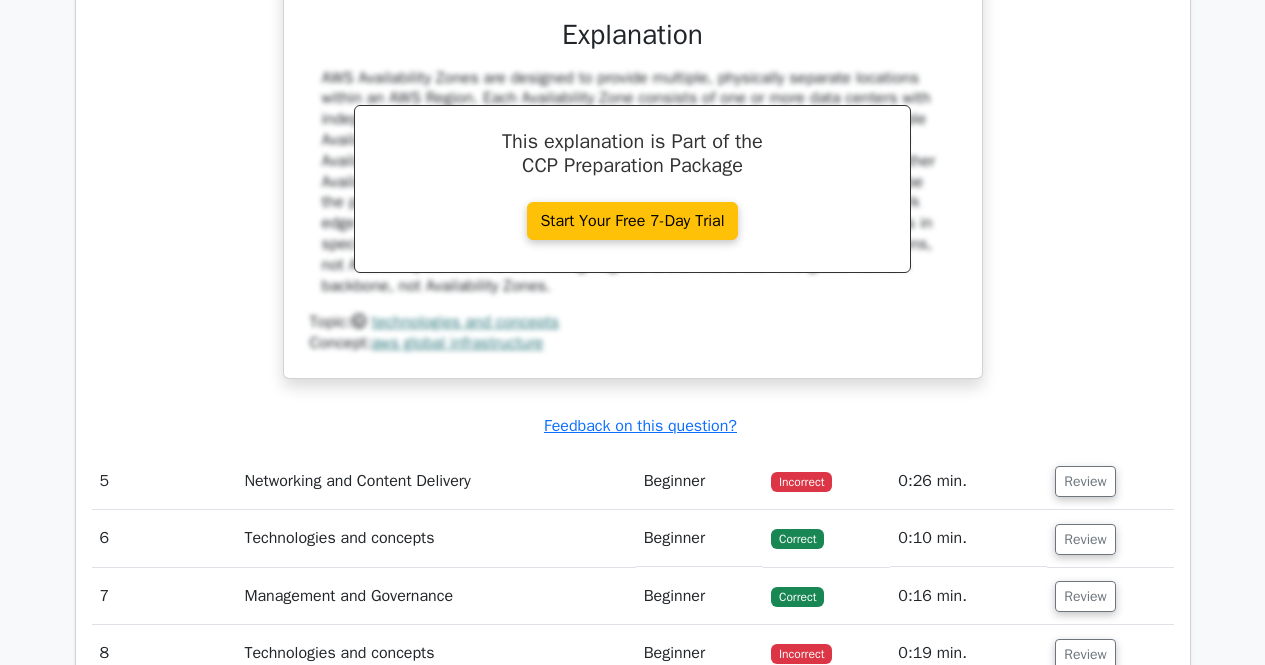 scroll, scrollTop: 2984, scrollLeft: 0, axis: vertical 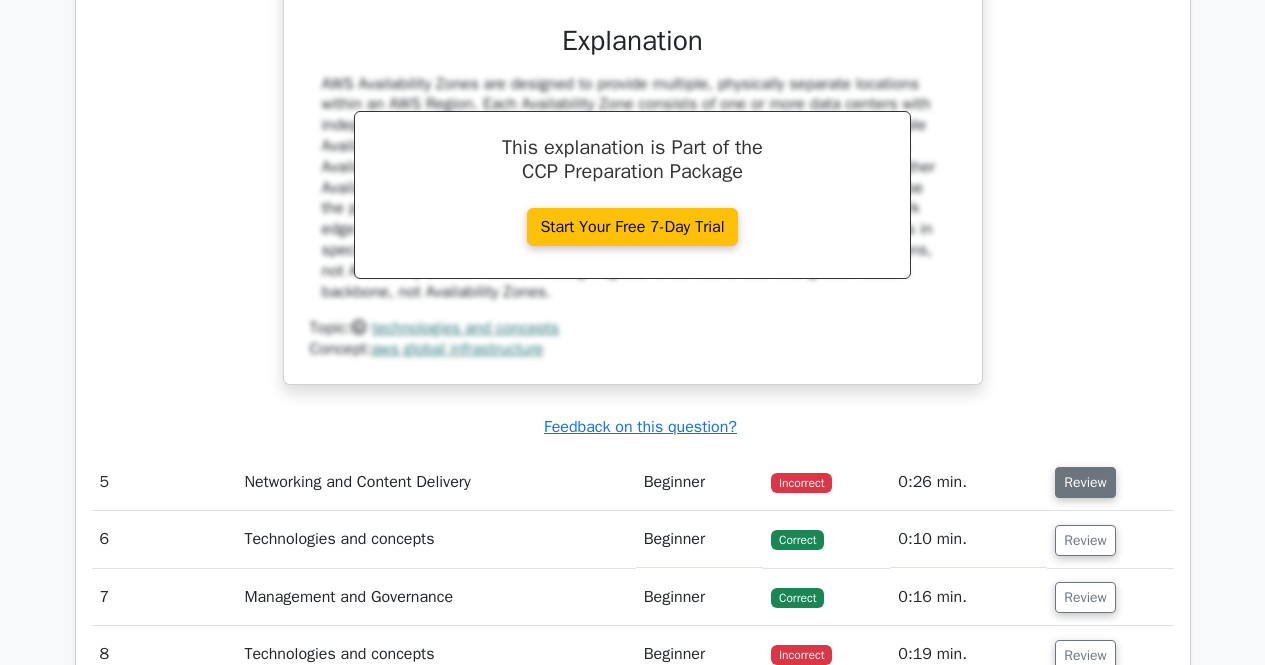 click on "Review" at bounding box center (1085, 482) 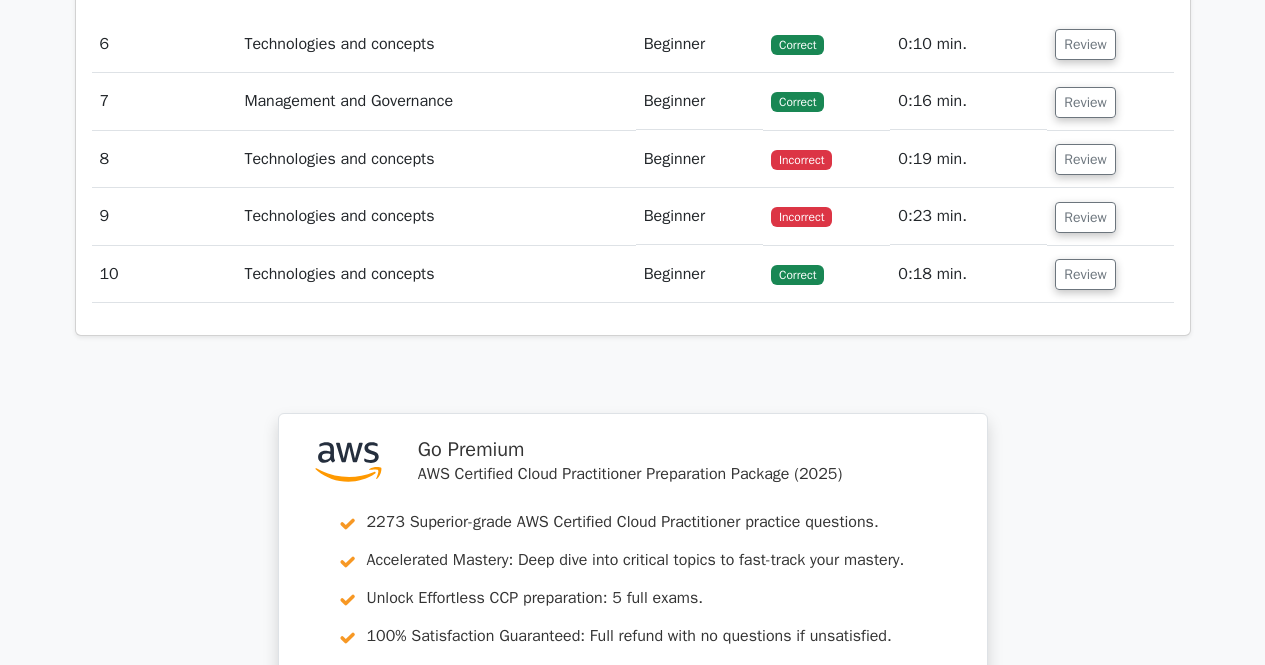 scroll, scrollTop: 4356, scrollLeft: 0, axis: vertical 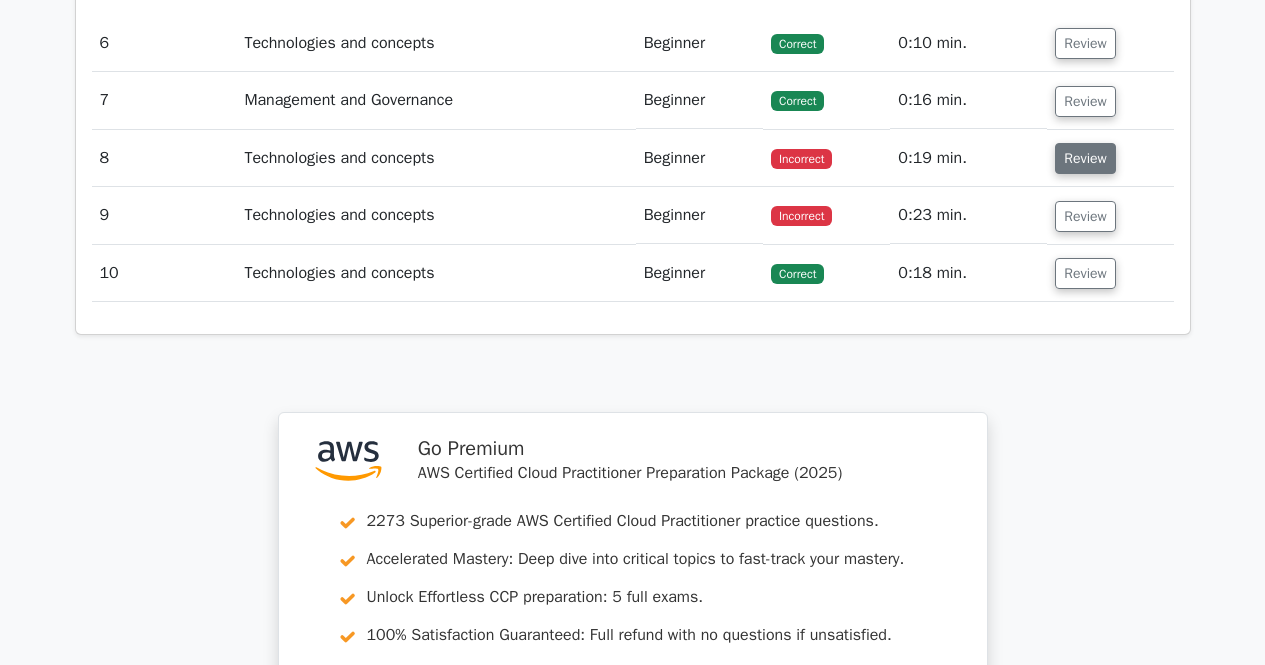 click on "Review" at bounding box center [1085, 158] 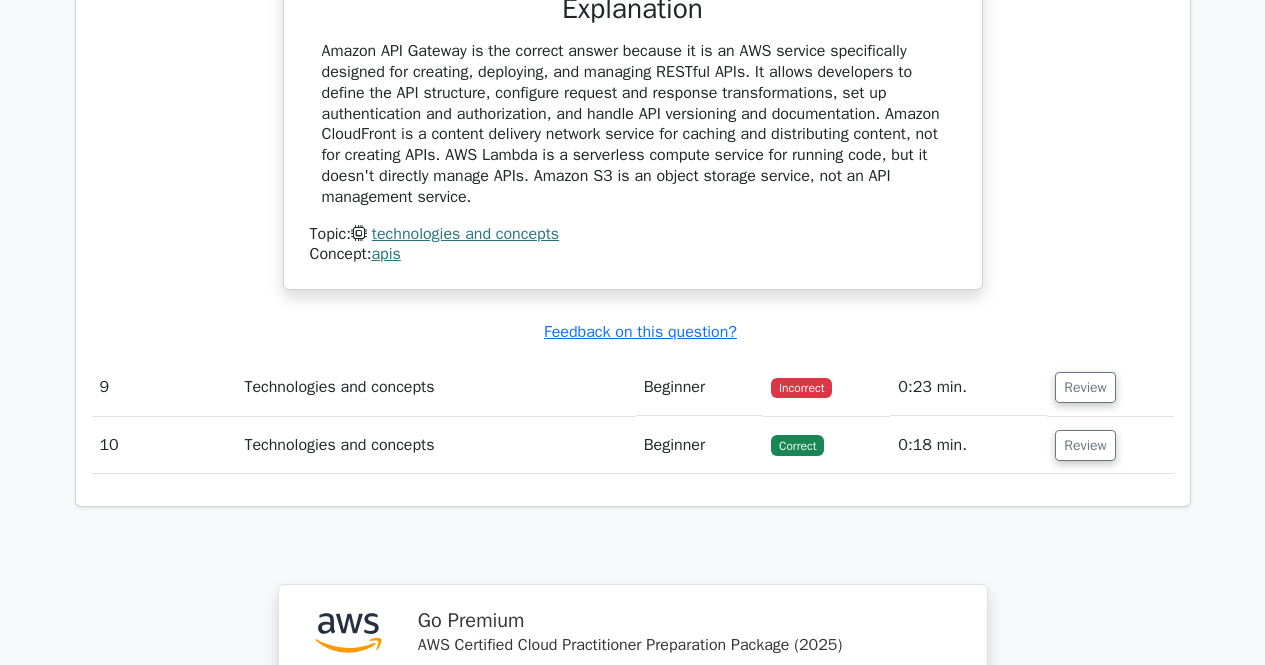 scroll, scrollTop: 4939, scrollLeft: 0, axis: vertical 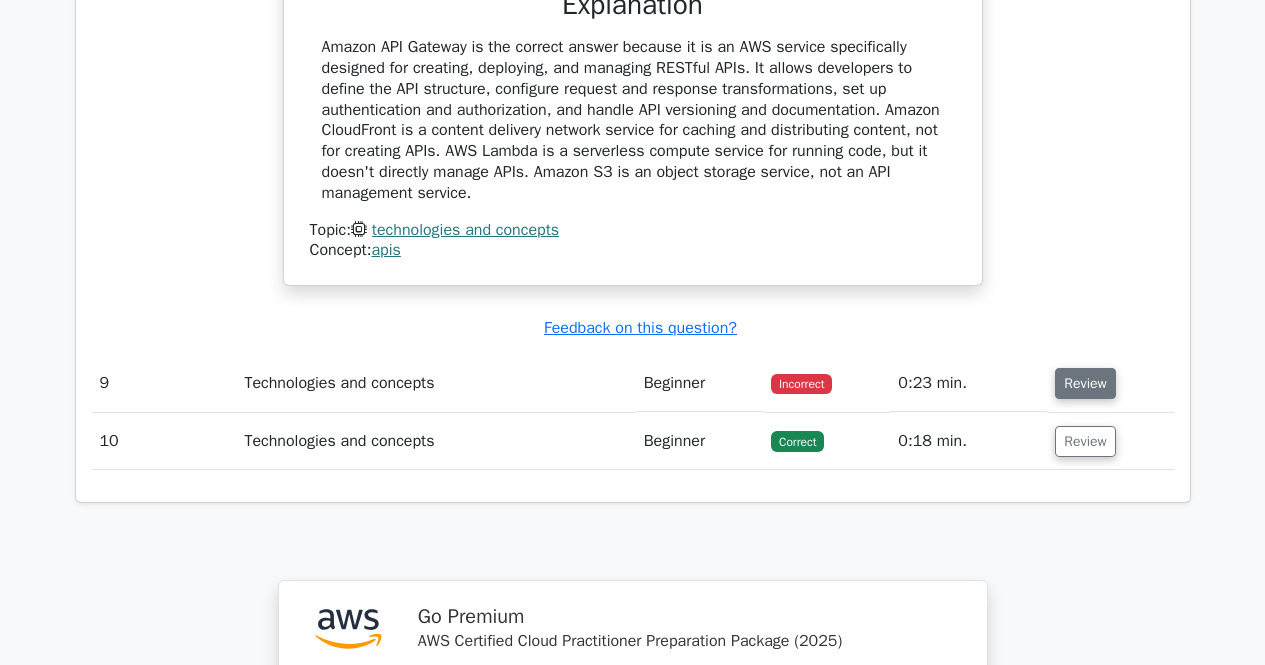 click on "Review" at bounding box center [1085, 383] 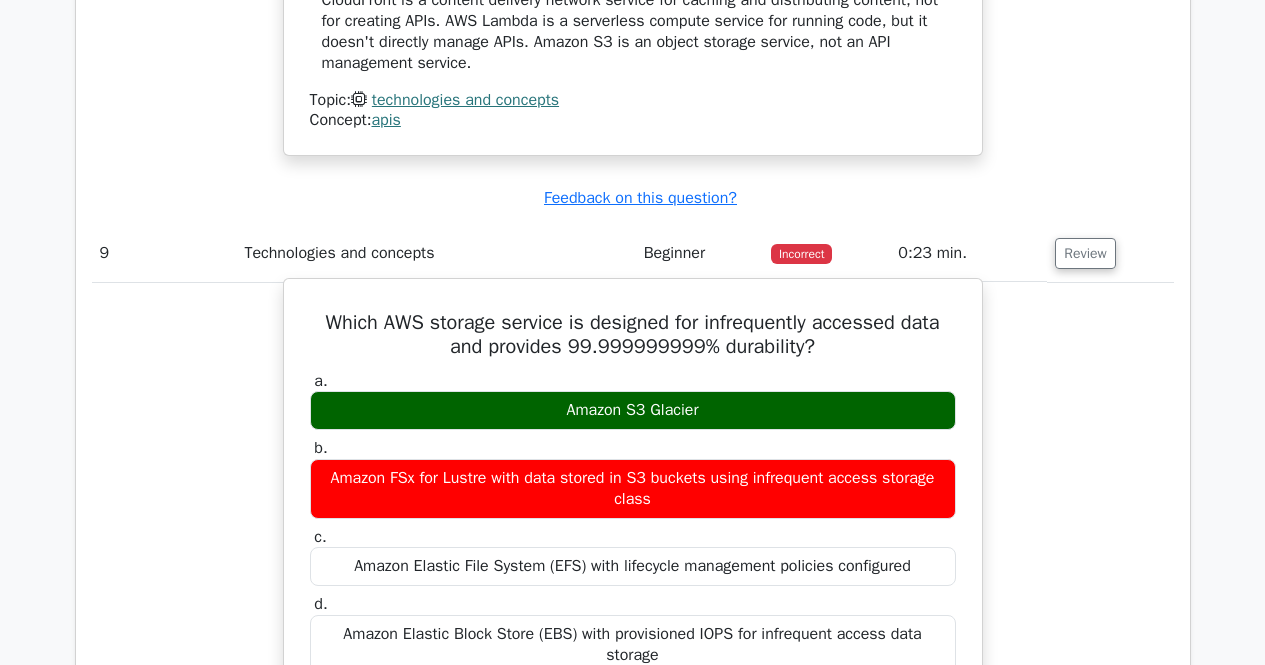 scroll, scrollTop: 5073, scrollLeft: 0, axis: vertical 